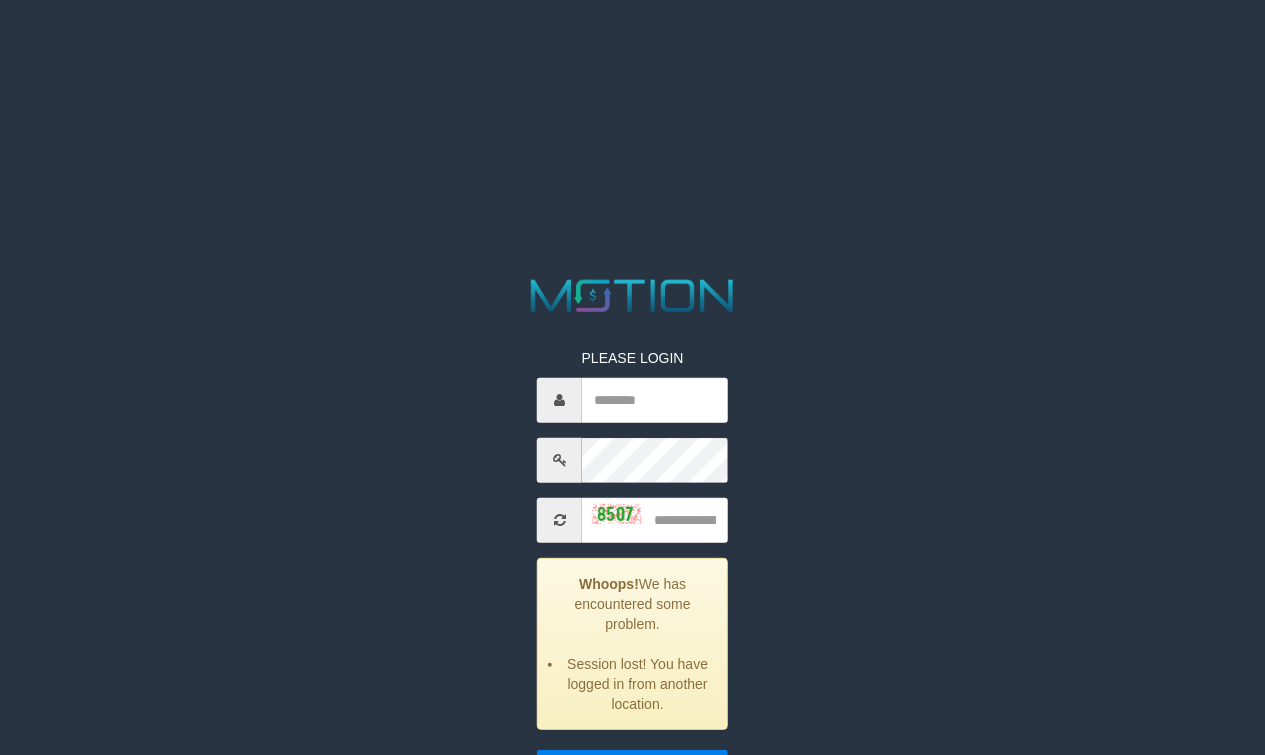 scroll, scrollTop: 0, scrollLeft: 0, axis: both 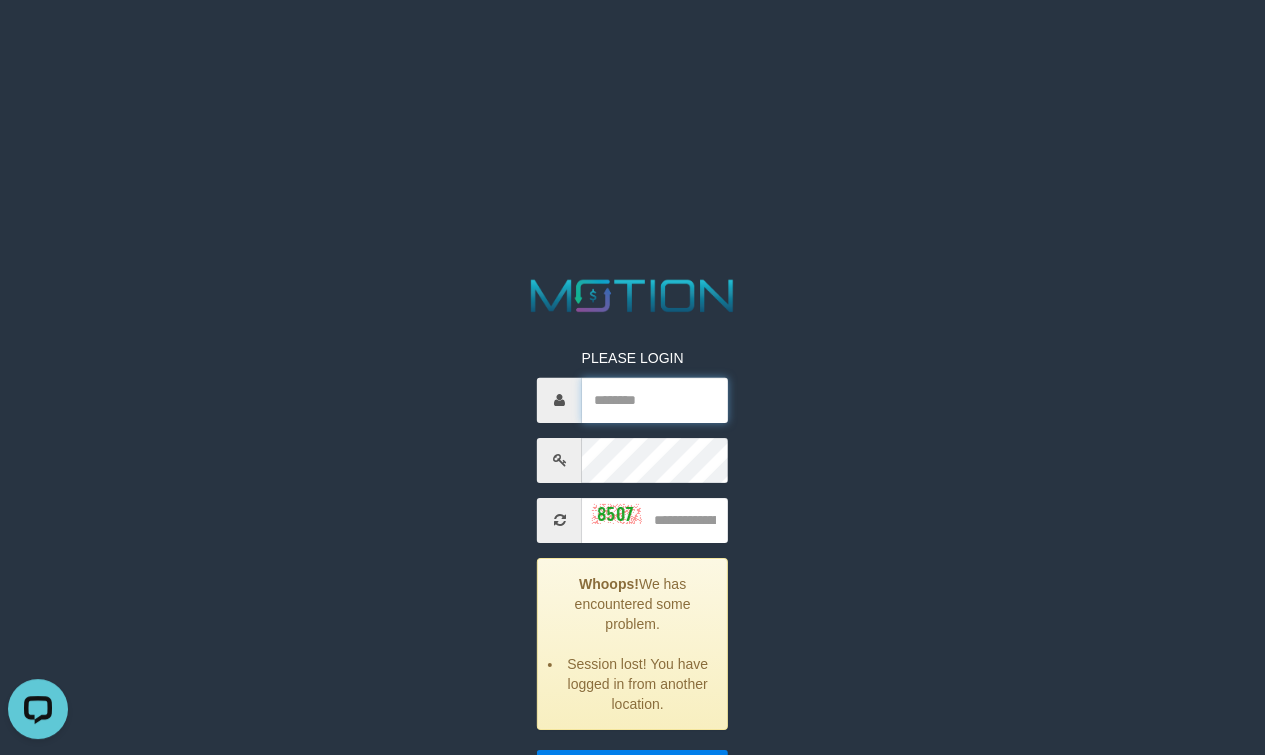 type on "******" 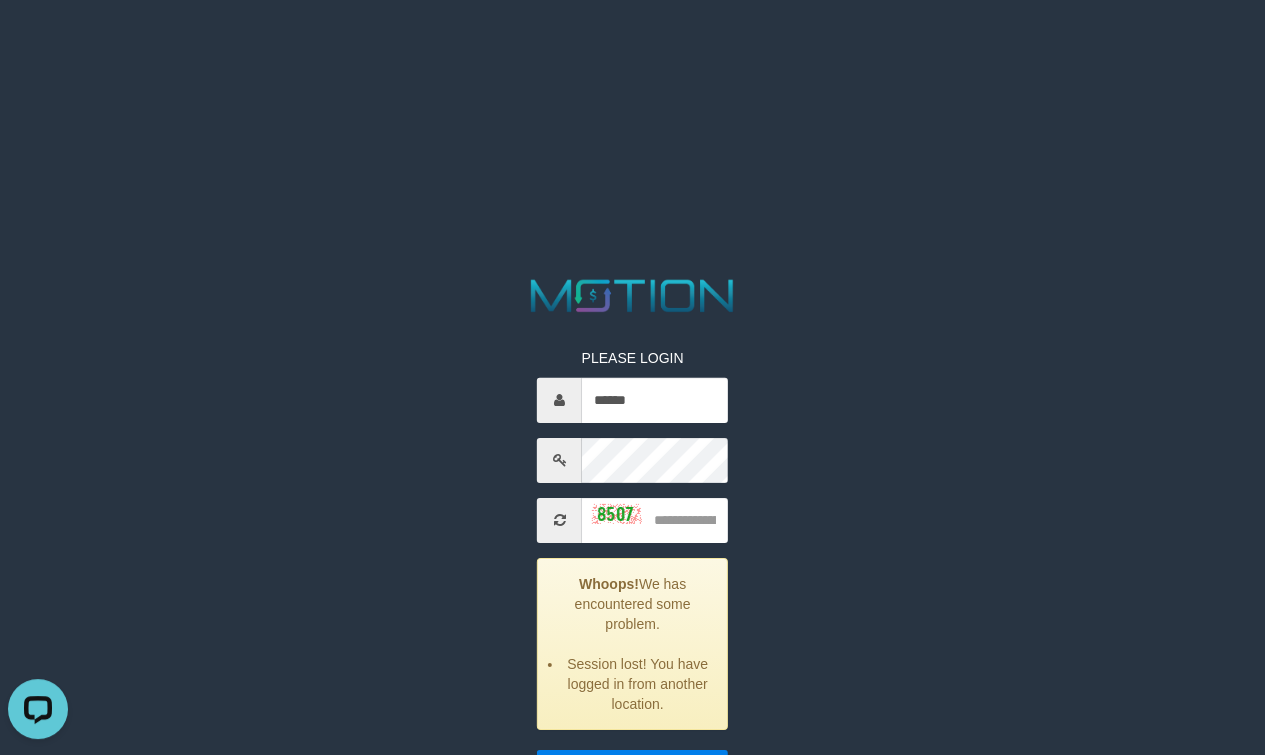 click on "PLEASE LOGIN
******
Whoops!  We has encountered some problem.
Session lost! You have logged in from another location.
*****
code © [YEAR]-[YEAR] dwg" at bounding box center (632, 548) 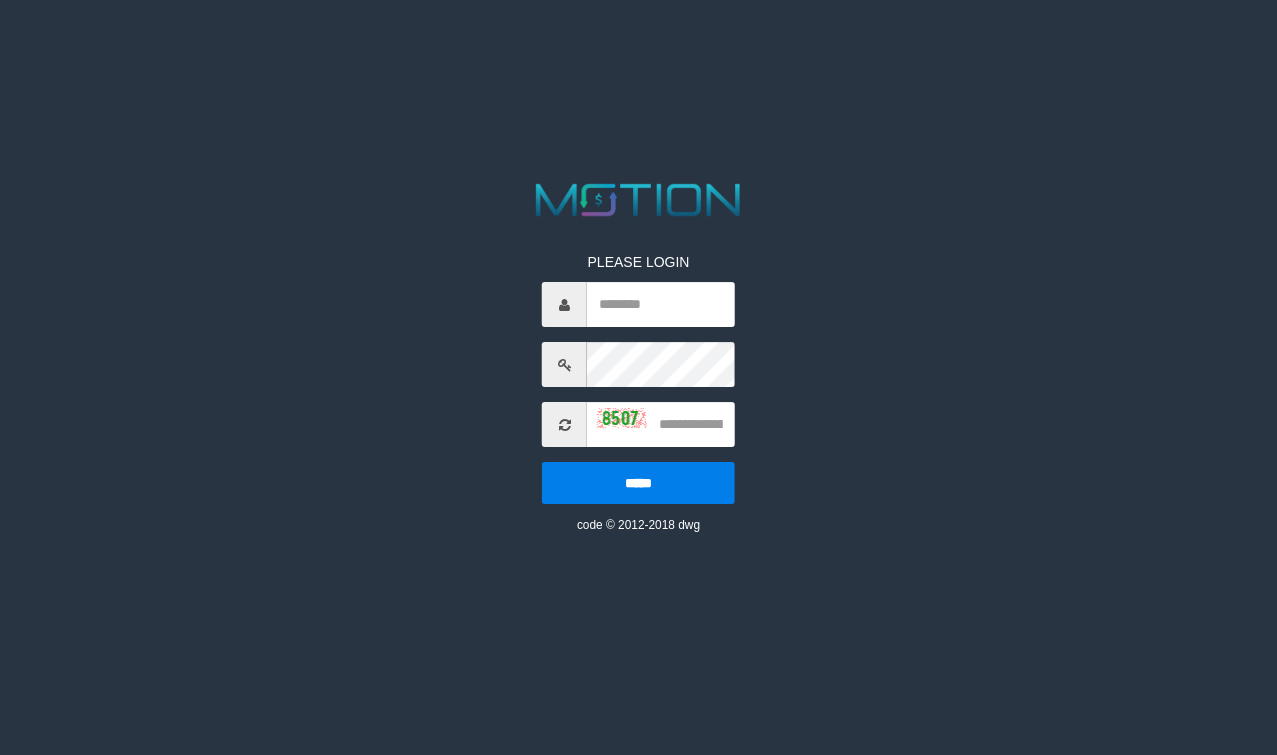 scroll, scrollTop: 0, scrollLeft: 0, axis: both 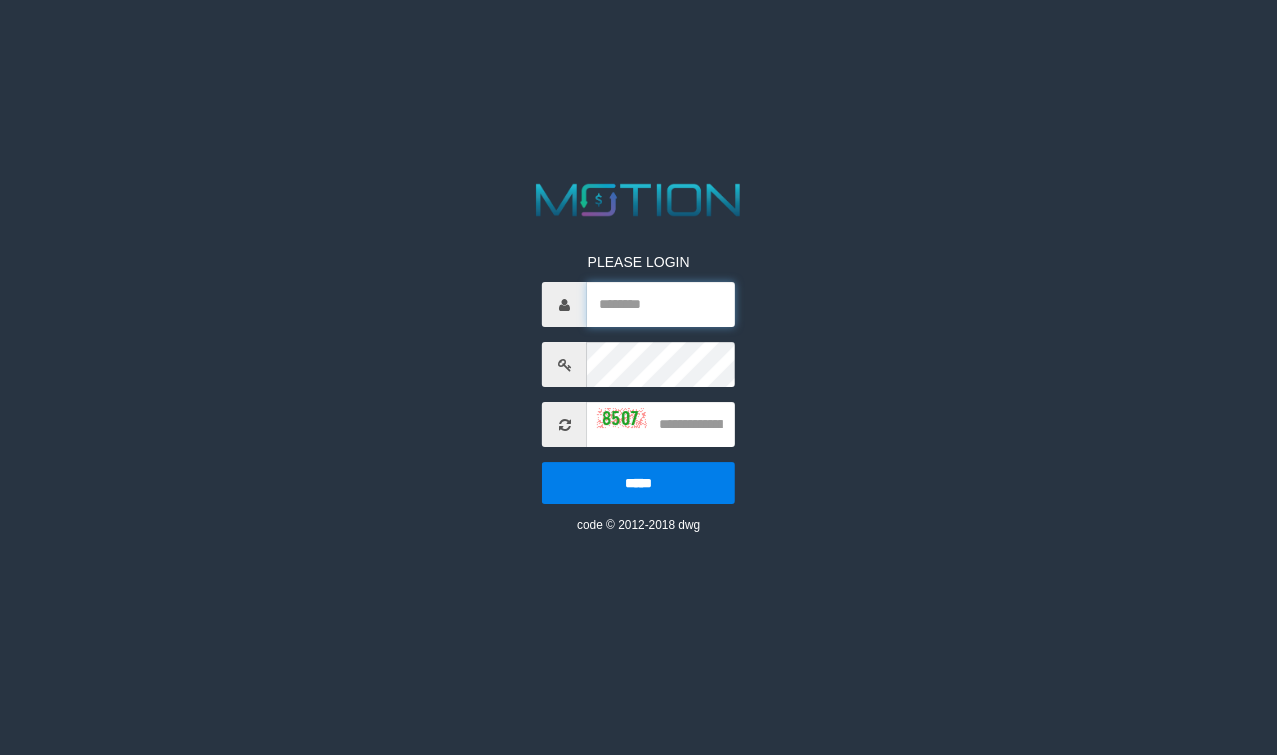 type on "******" 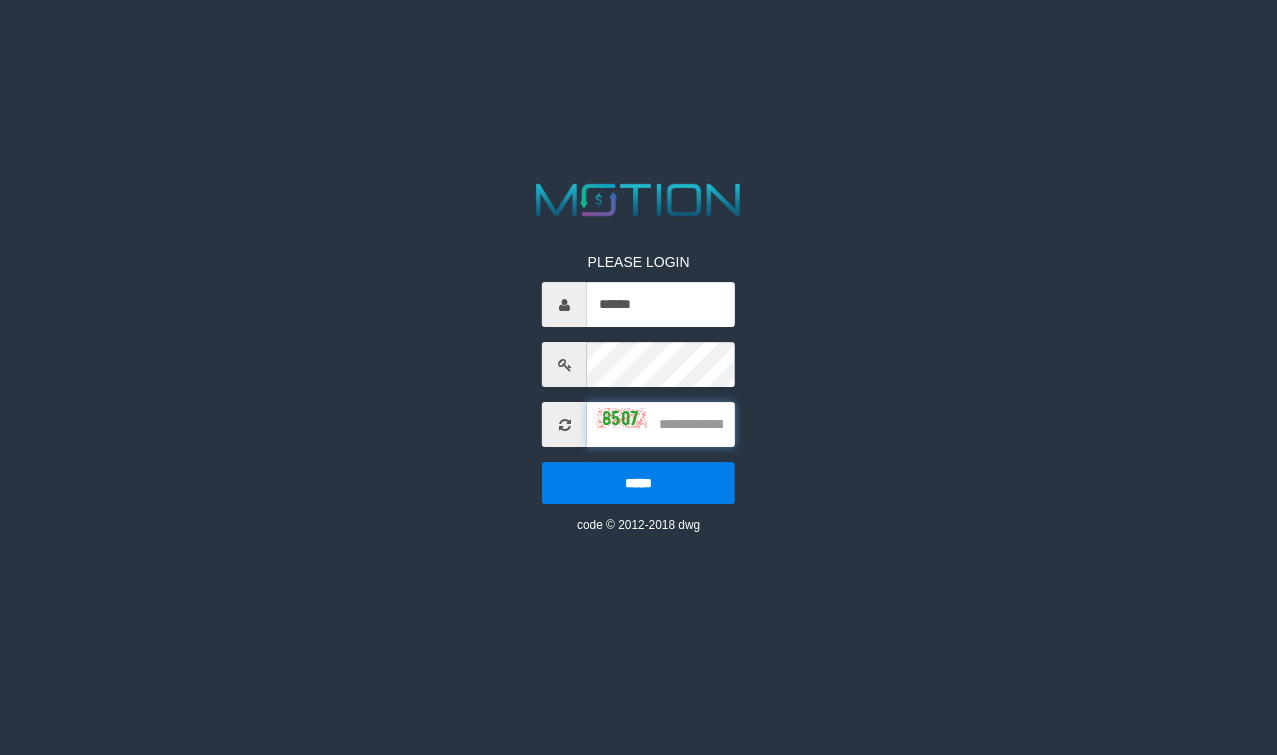 click at bounding box center [661, 424] 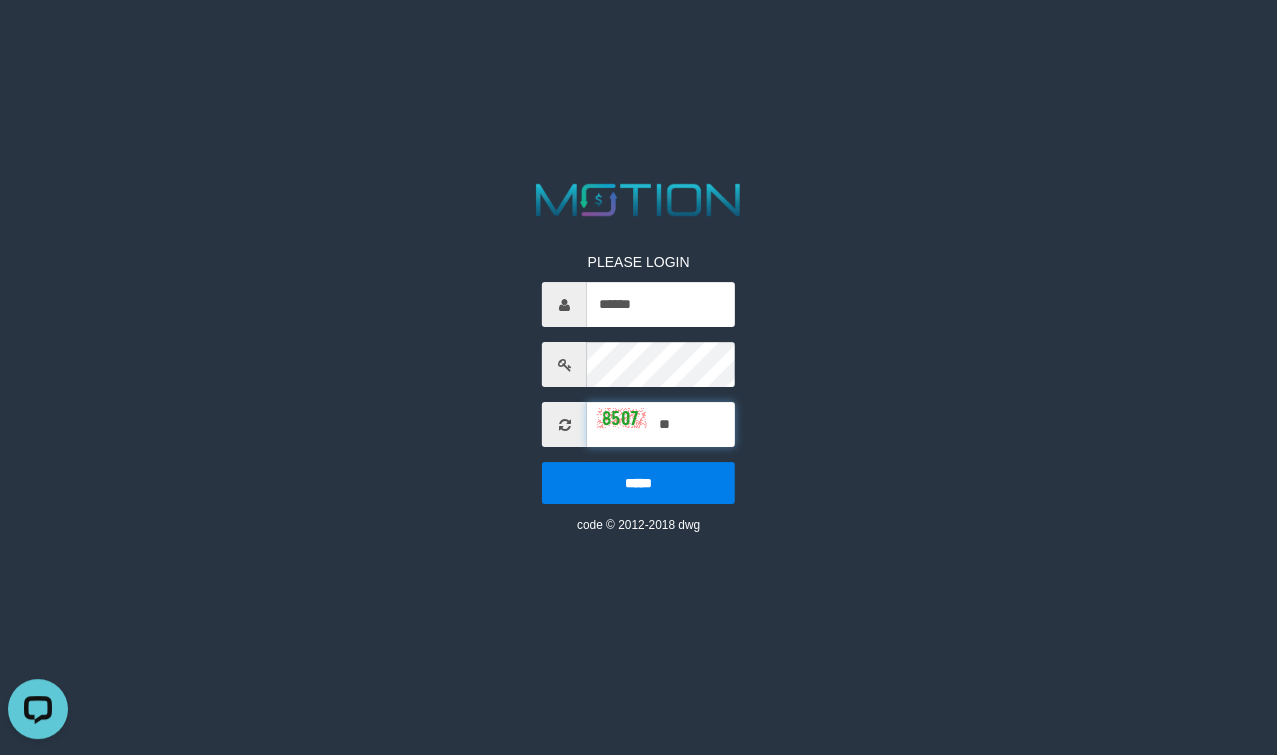 scroll, scrollTop: 0, scrollLeft: 0, axis: both 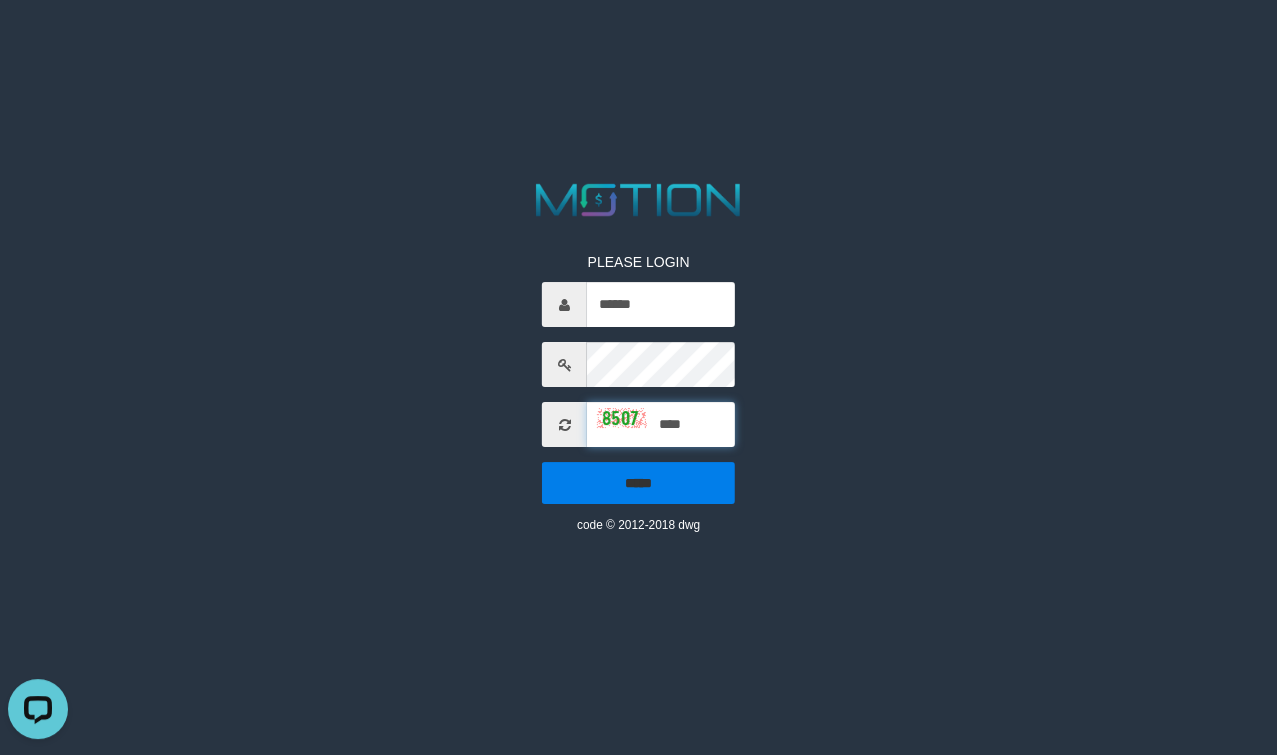 type on "****" 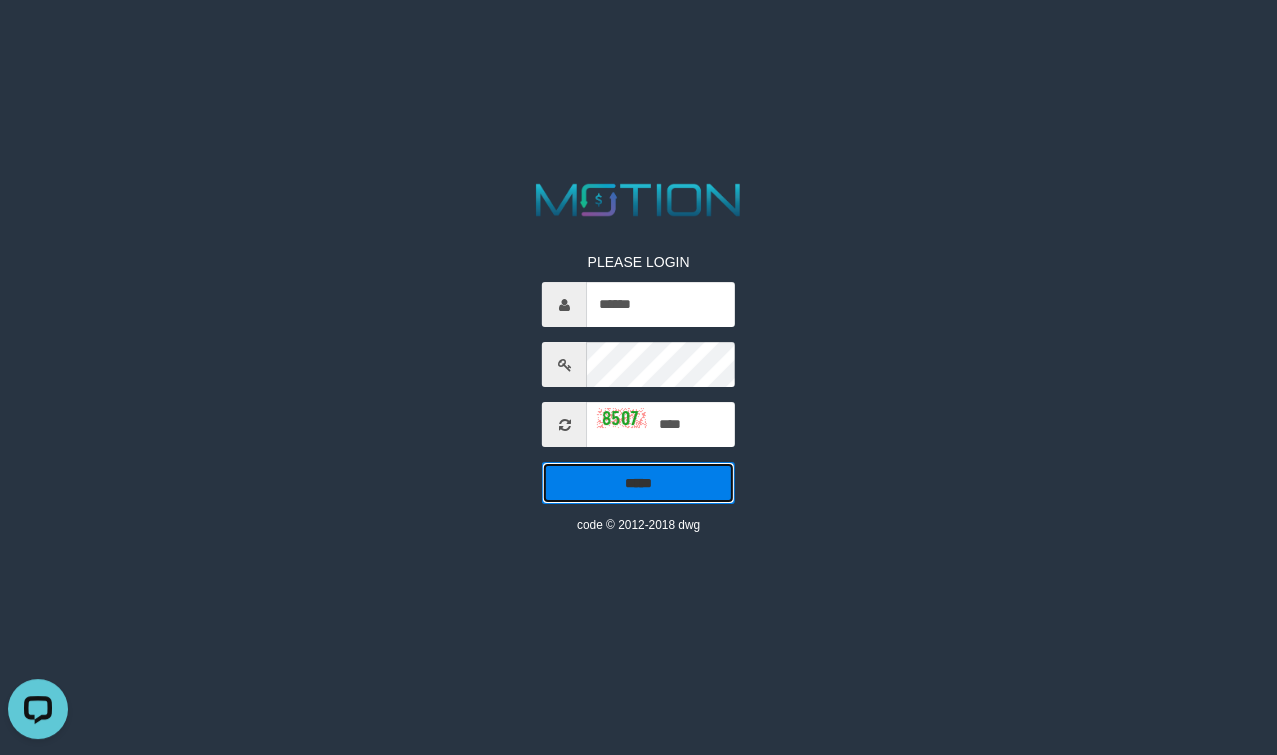 click on "*****" at bounding box center [638, 483] 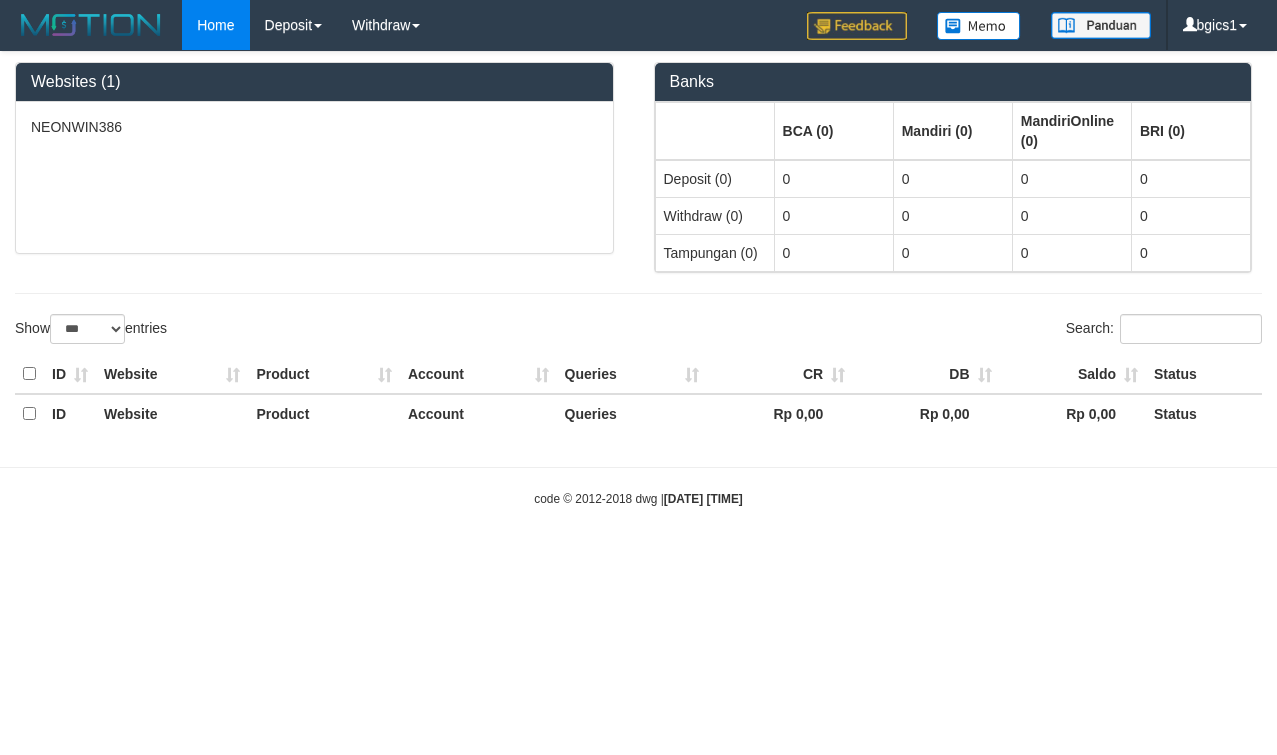 select on "***" 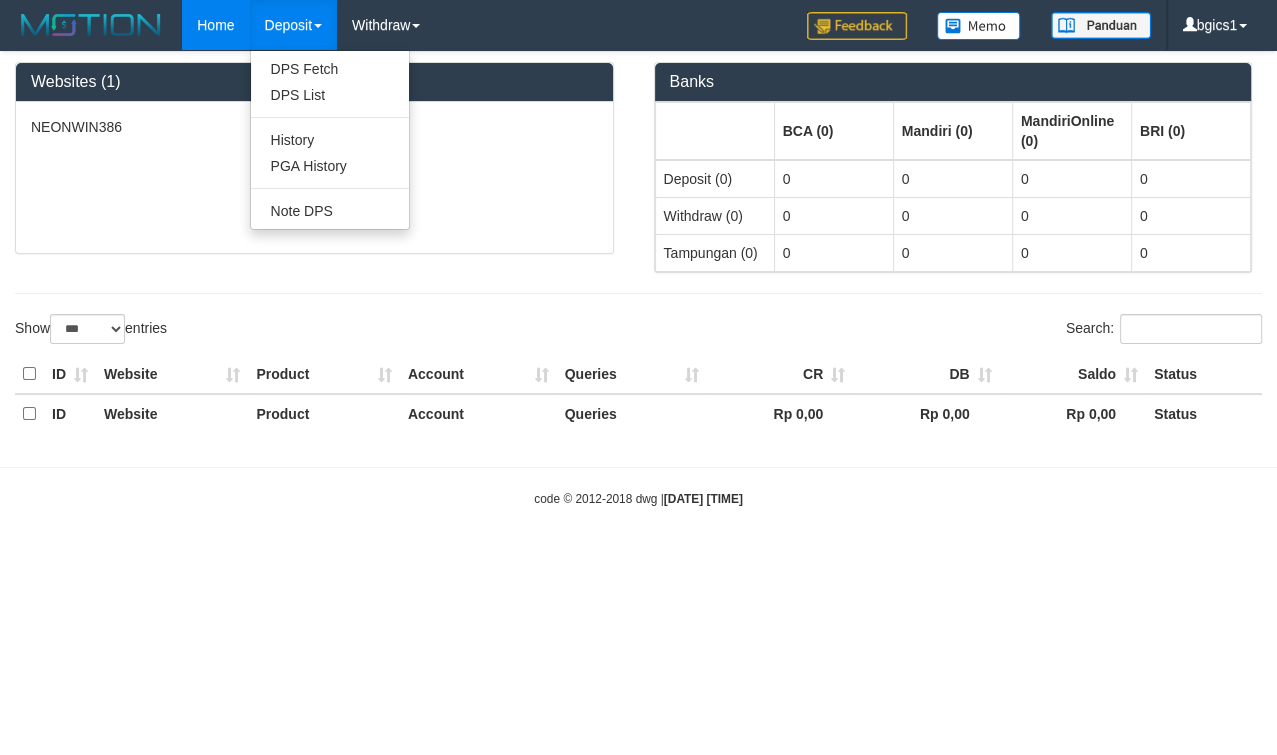 click on "Deposit" at bounding box center (293, 25) 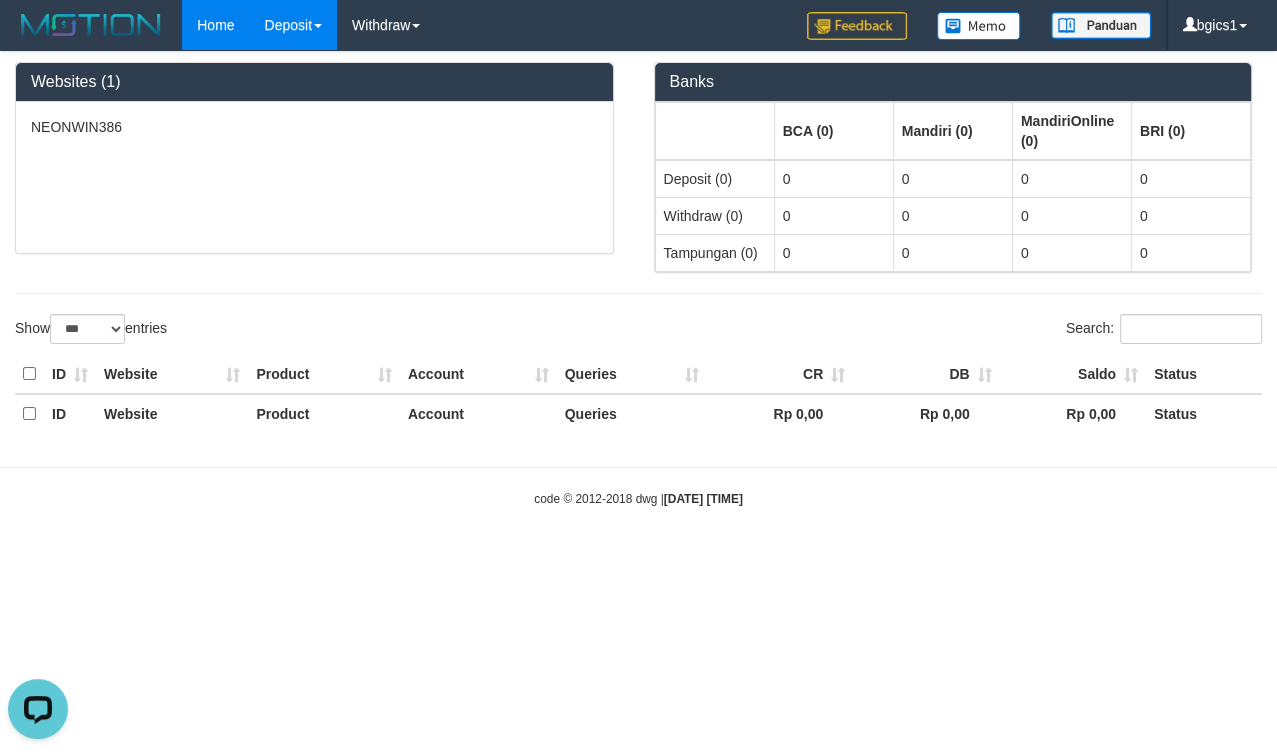 scroll, scrollTop: 0, scrollLeft: 0, axis: both 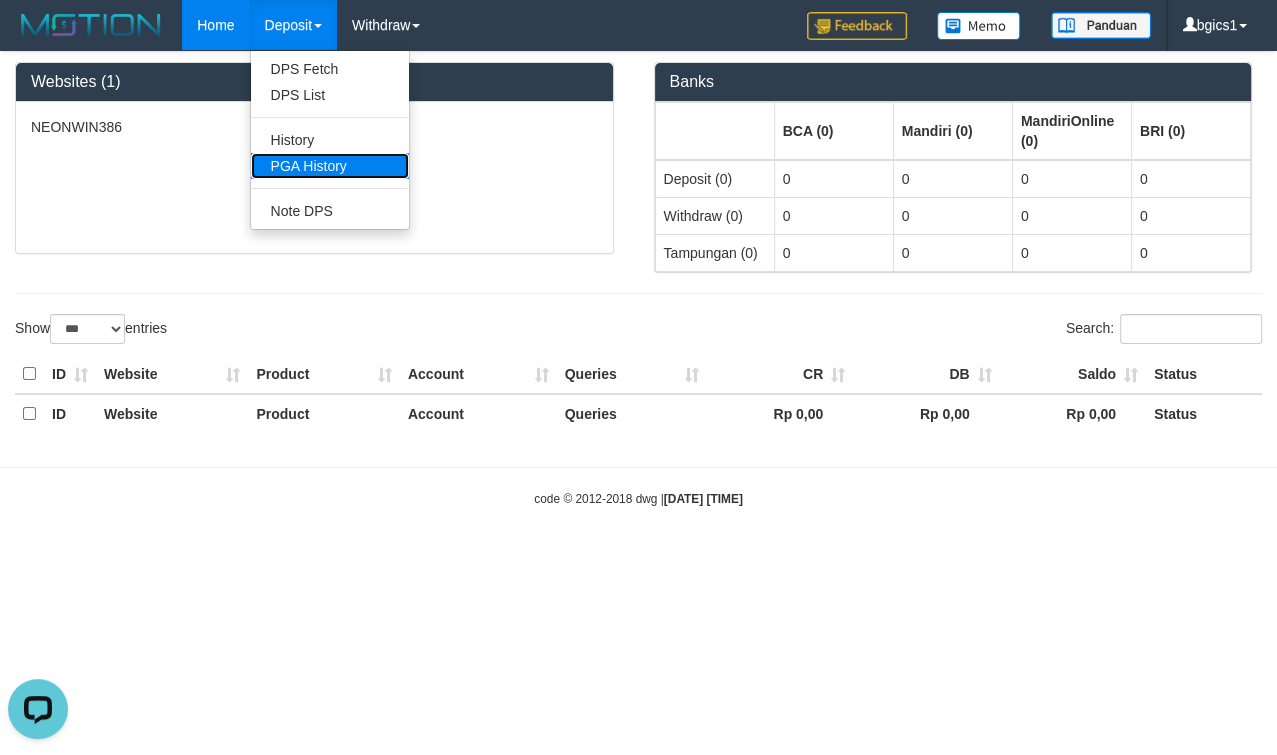click on "PGA History" at bounding box center (330, 166) 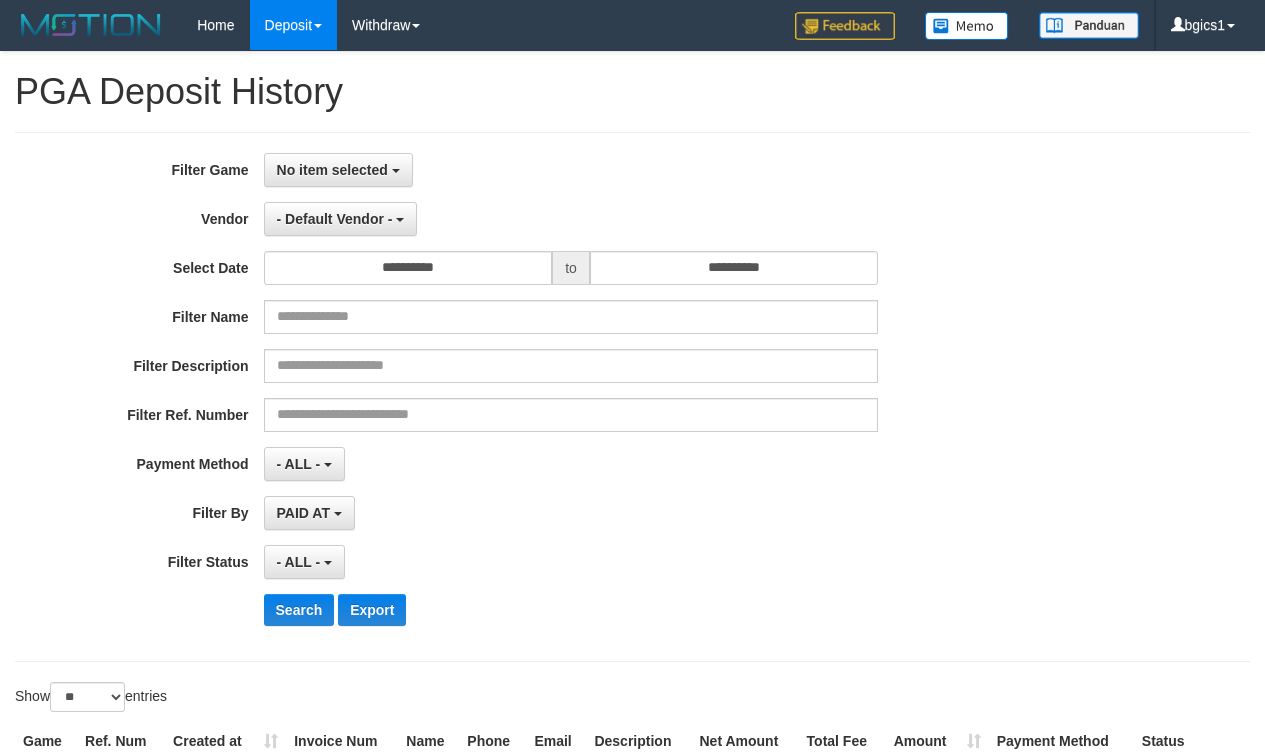 select 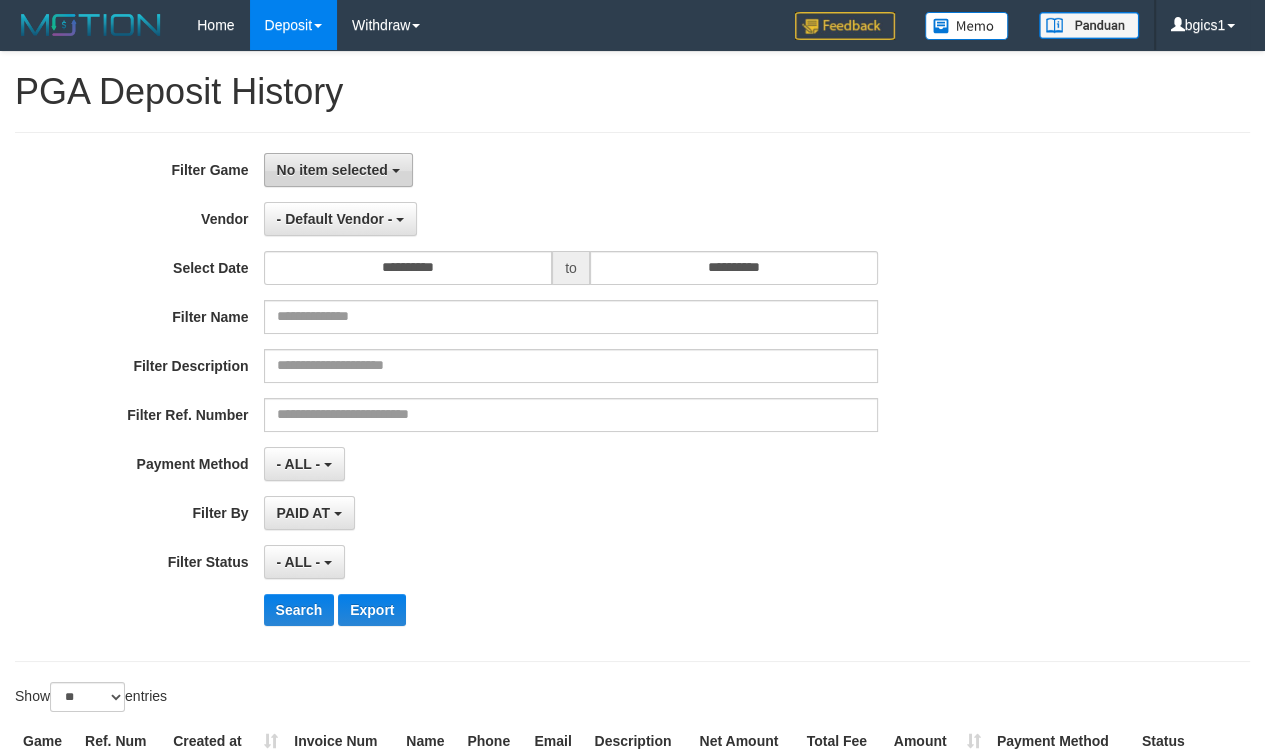 click on "No item selected" at bounding box center (332, 170) 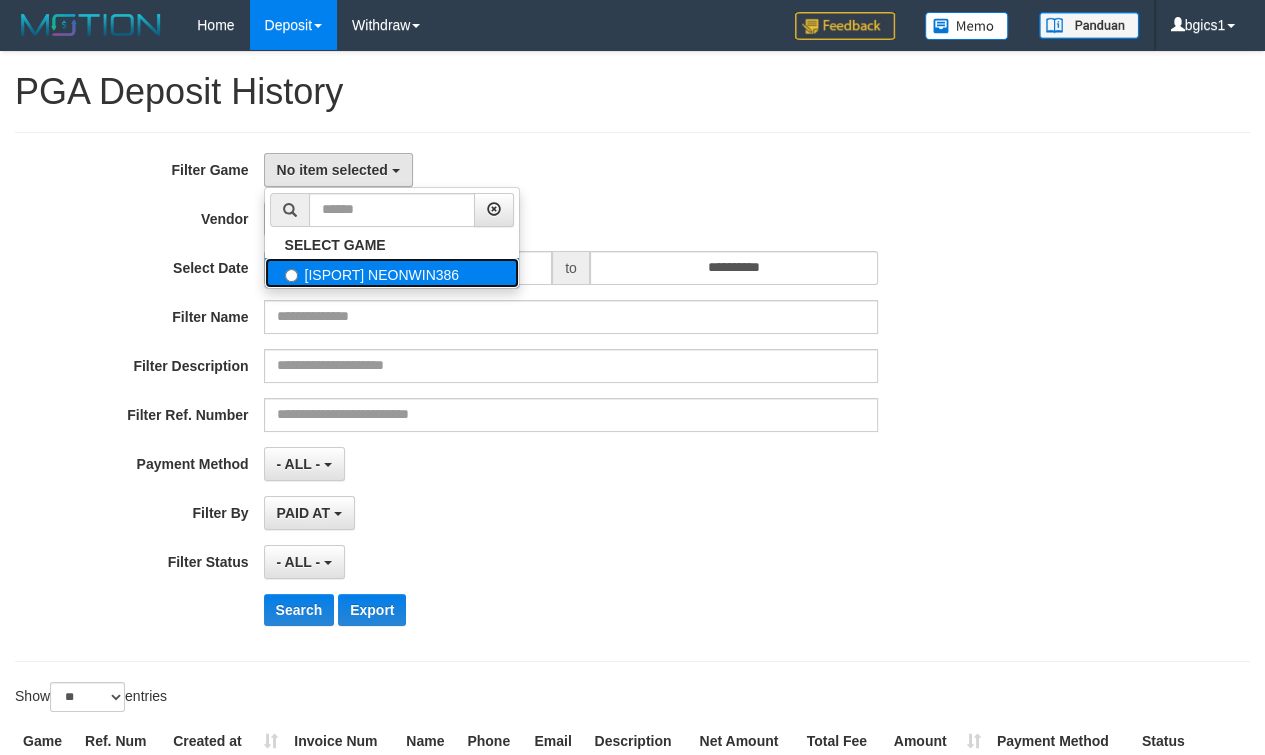 click on "[ISPORT] NEONWIN386" at bounding box center [392, 273] 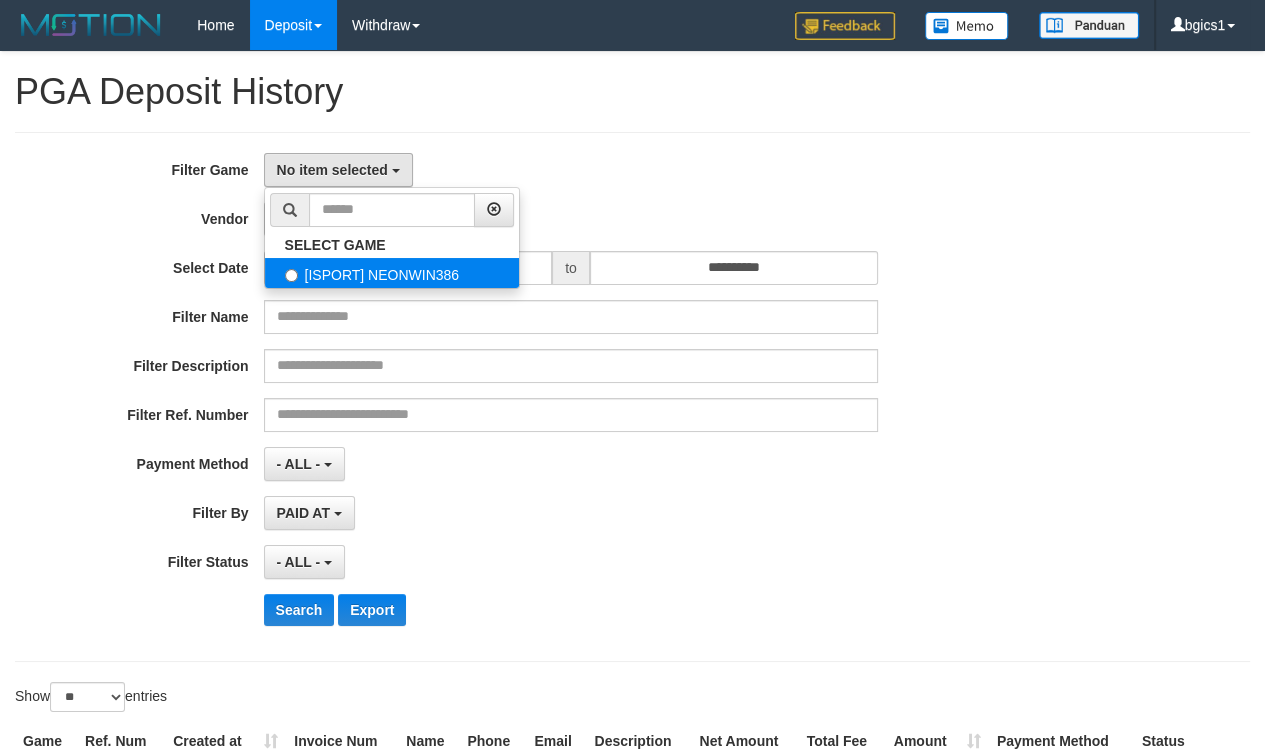 select on "****" 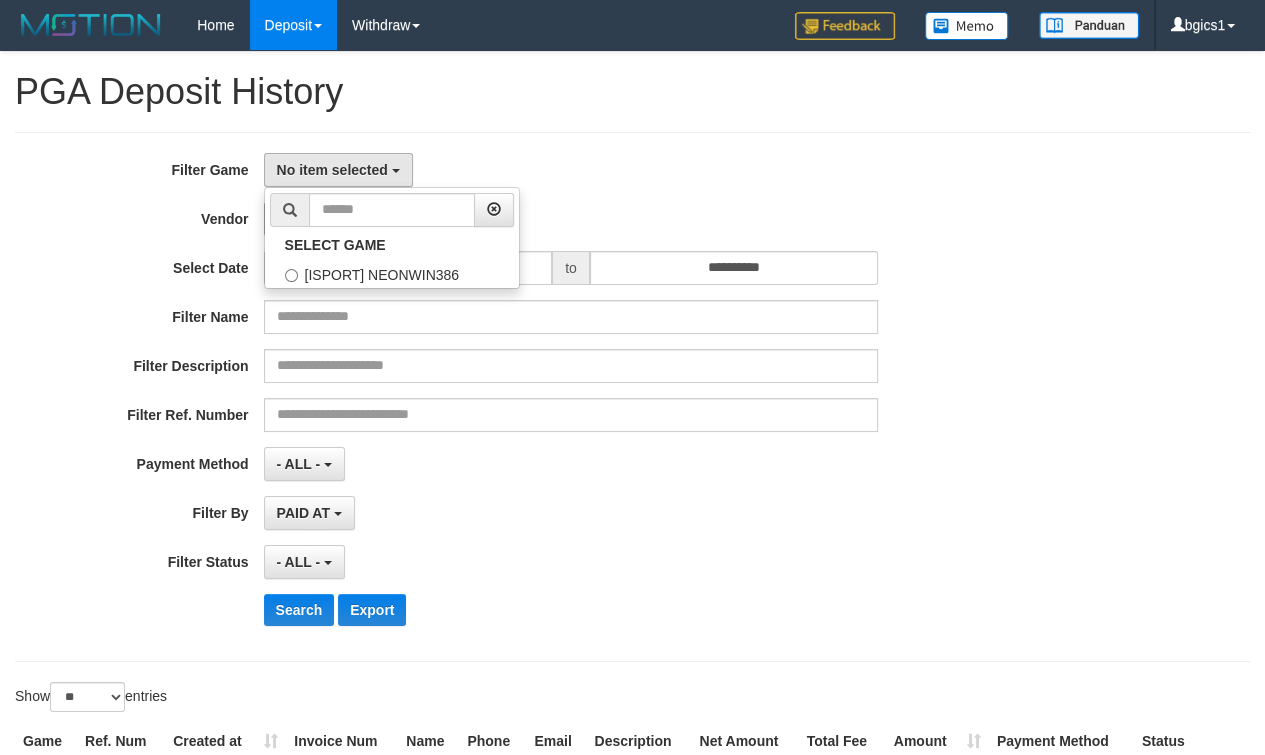 scroll, scrollTop: 17, scrollLeft: 0, axis: vertical 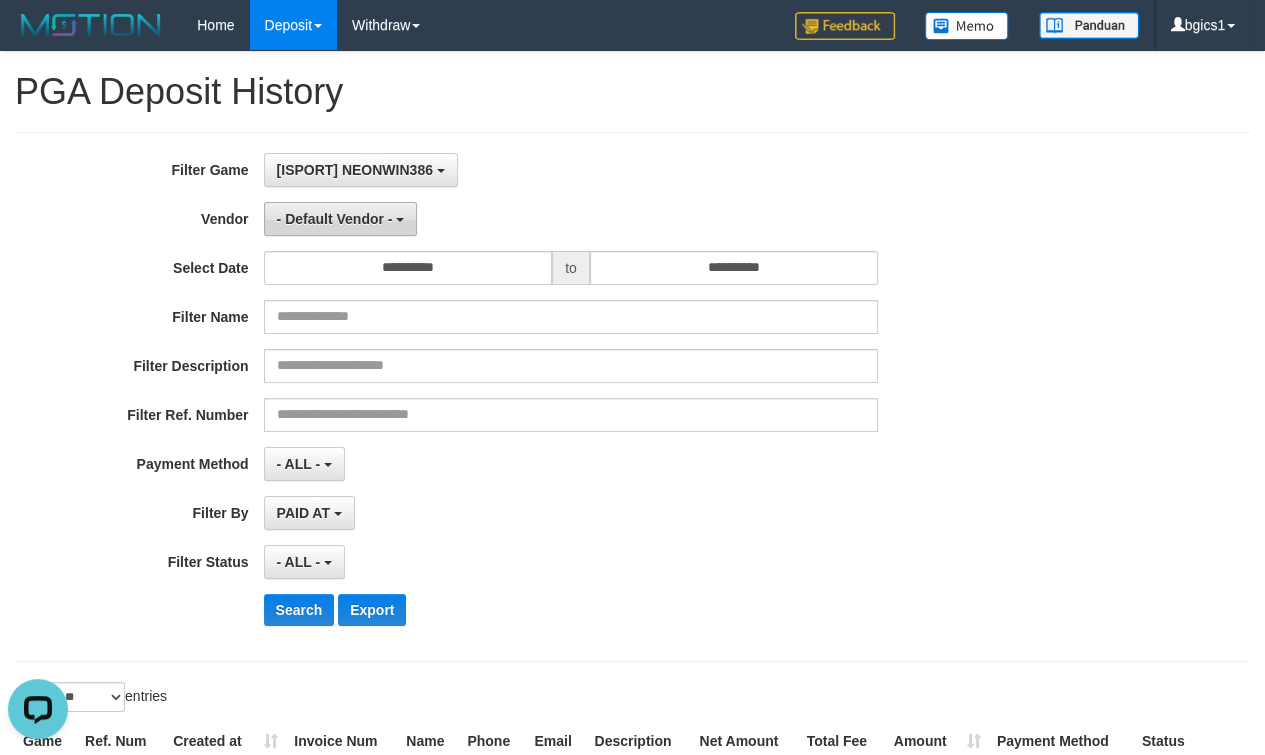 click on "- Default Vendor -" at bounding box center [335, 219] 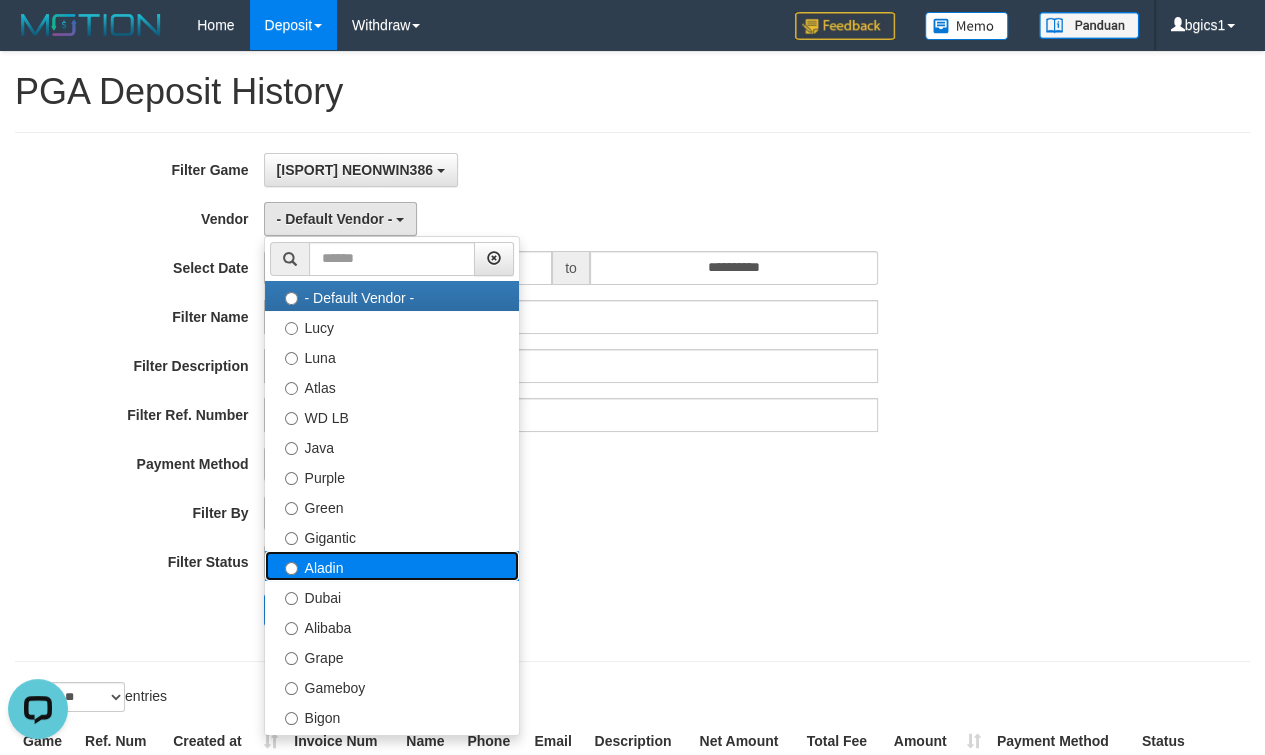 click on "Aladin" at bounding box center (392, 566) 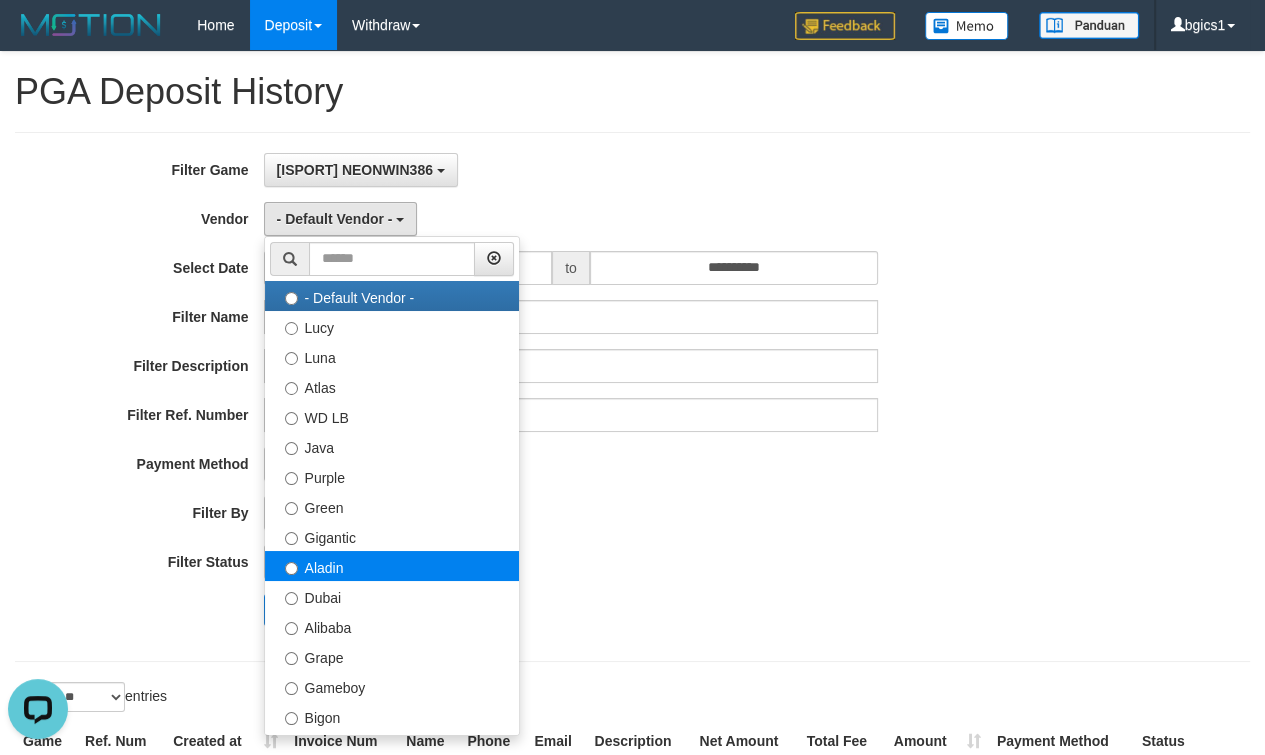 select on "**********" 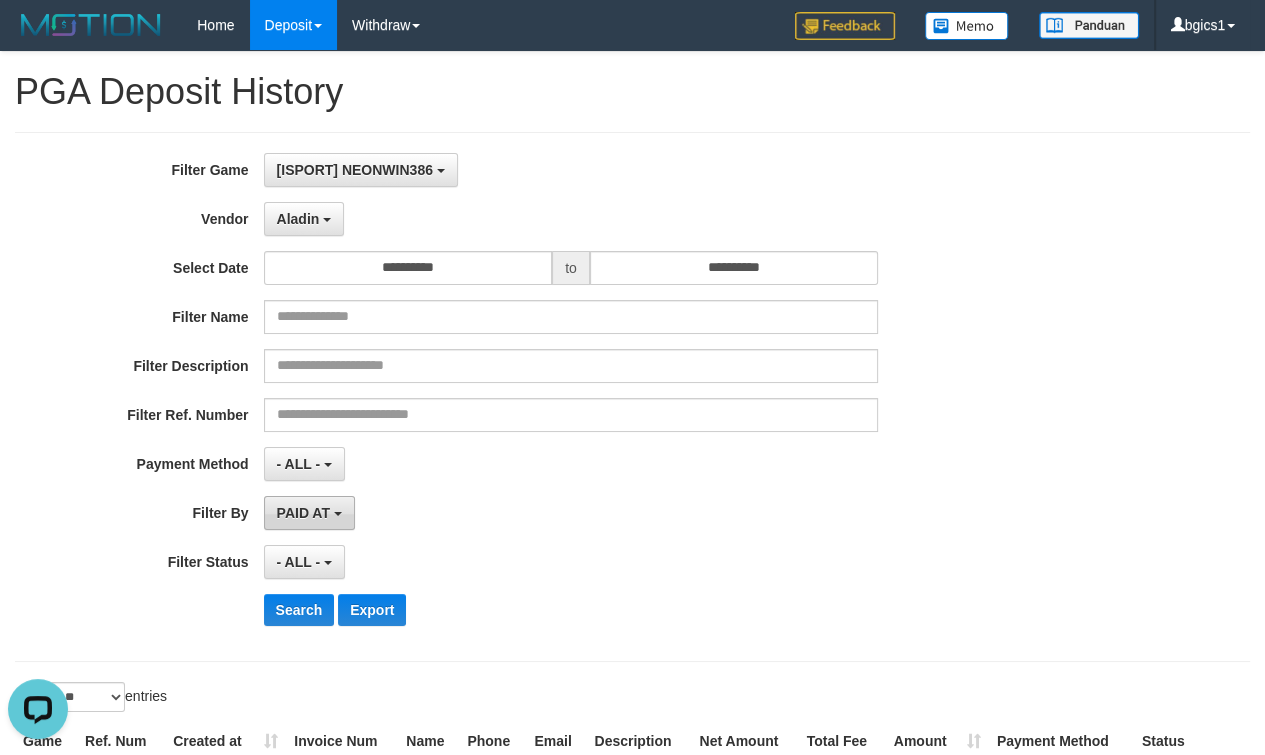 click on "PAID AT" at bounding box center [303, 513] 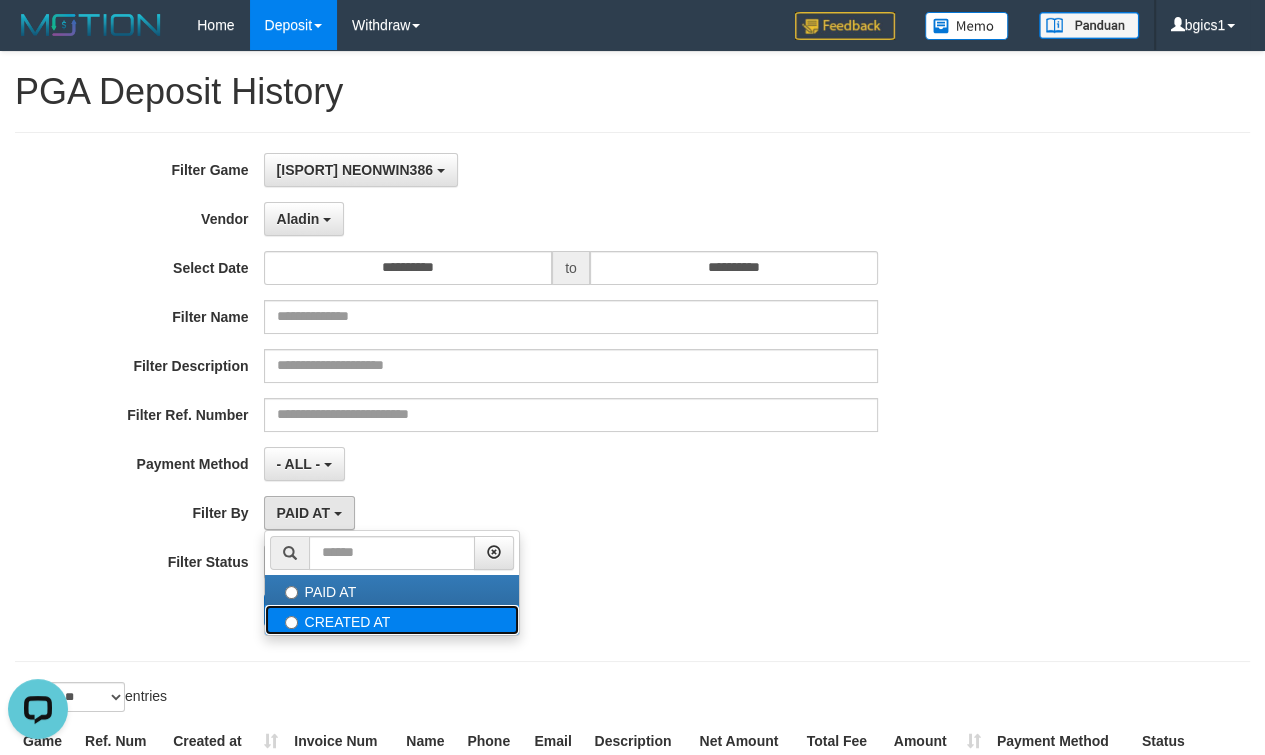 click on "CREATED AT" at bounding box center [392, 620] 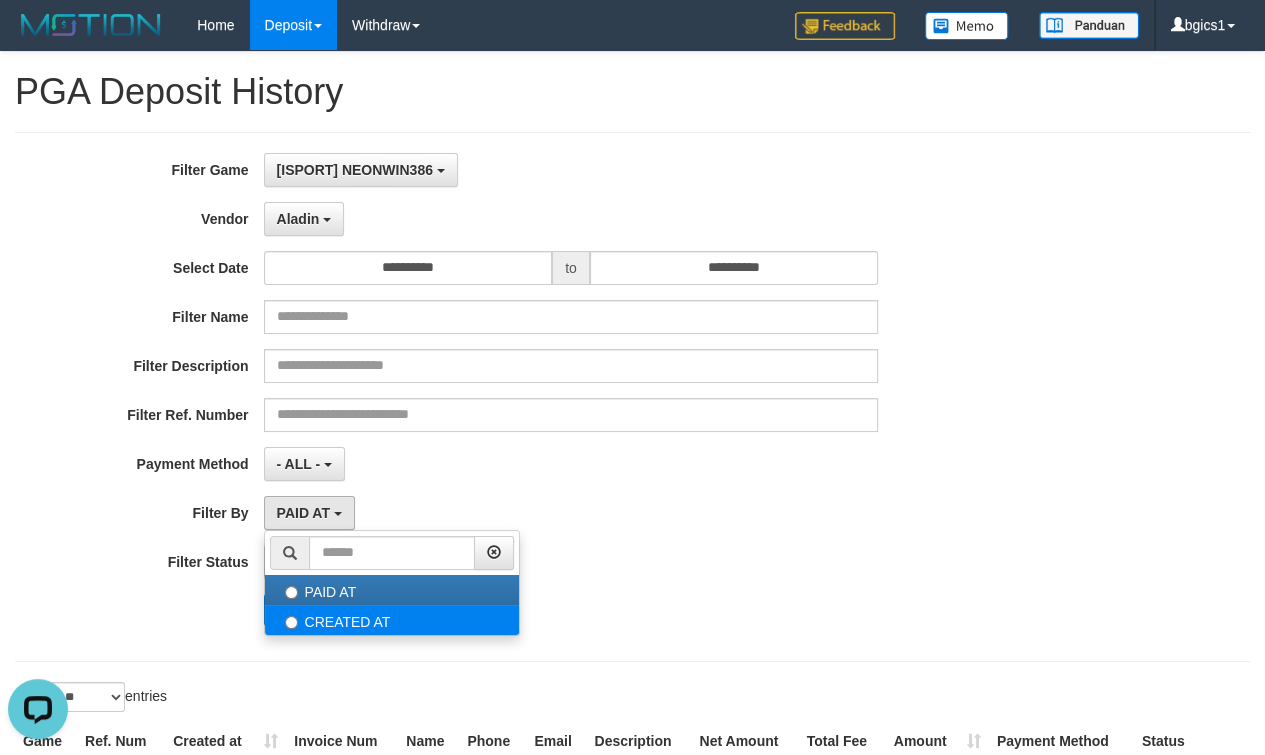 select on "*" 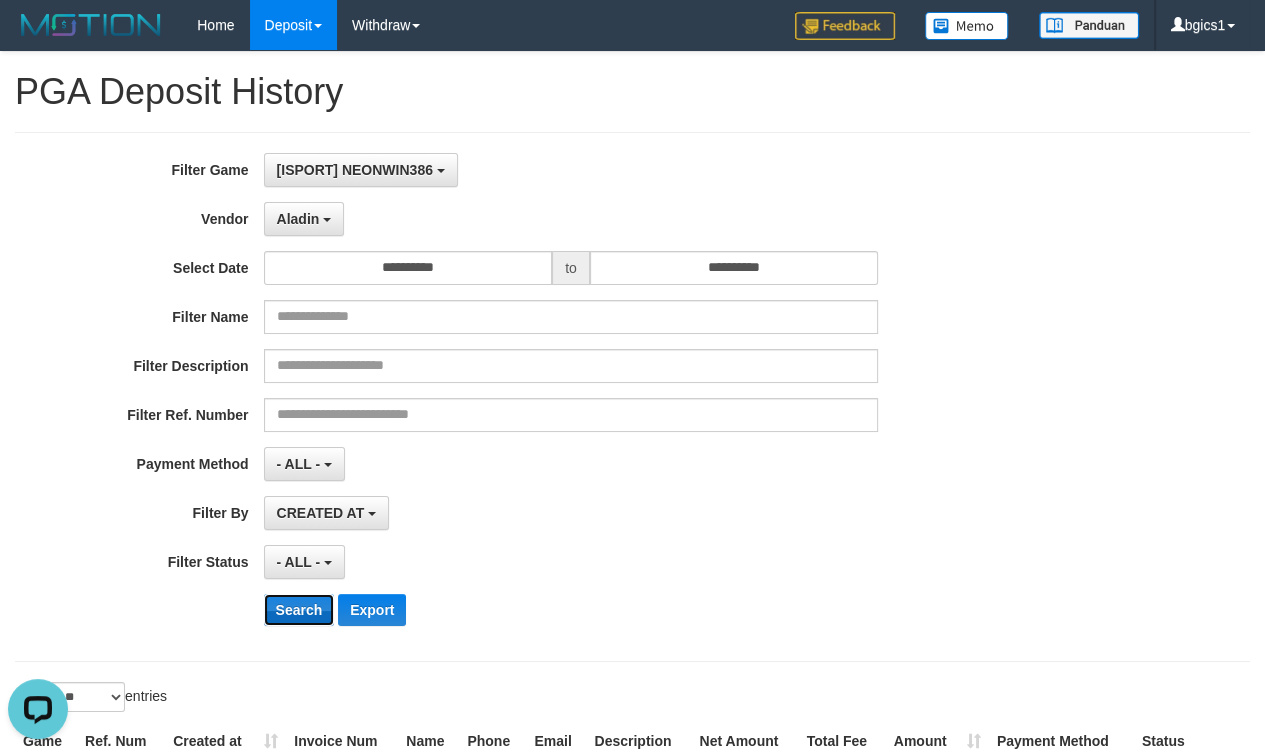 click on "Search" at bounding box center (299, 610) 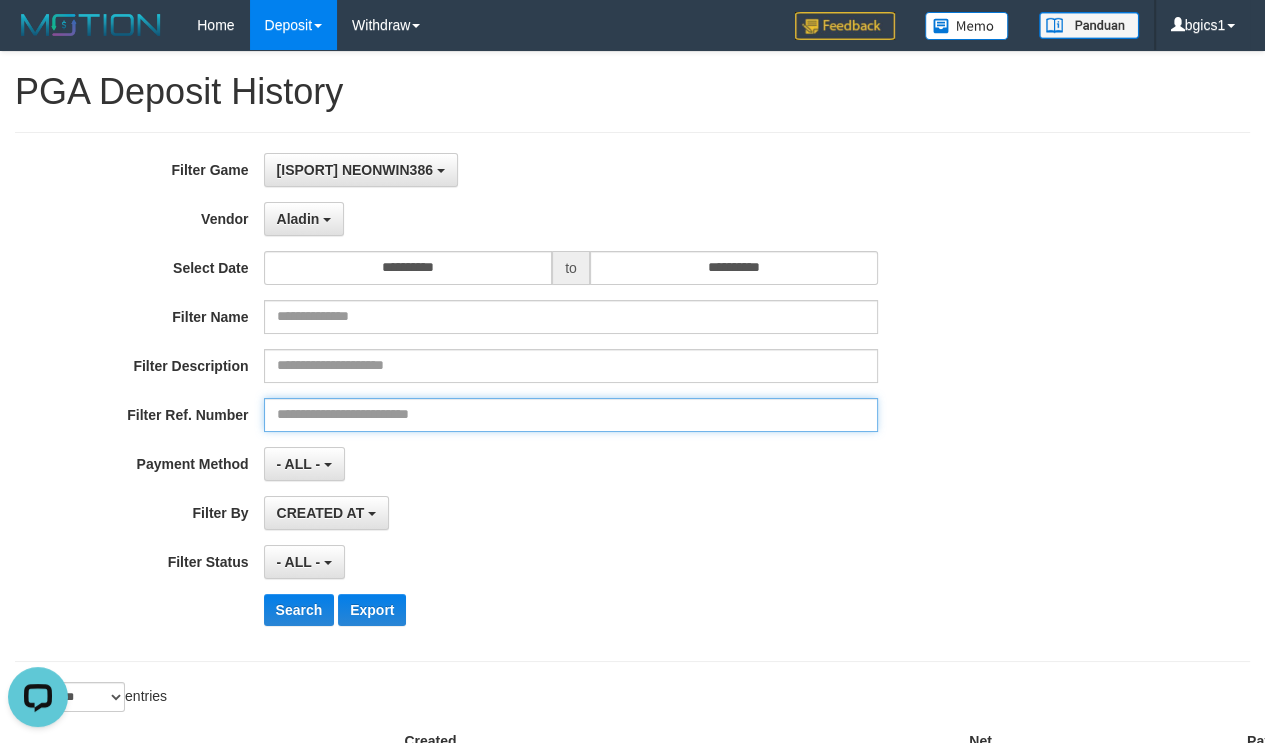 click at bounding box center (571, 415) 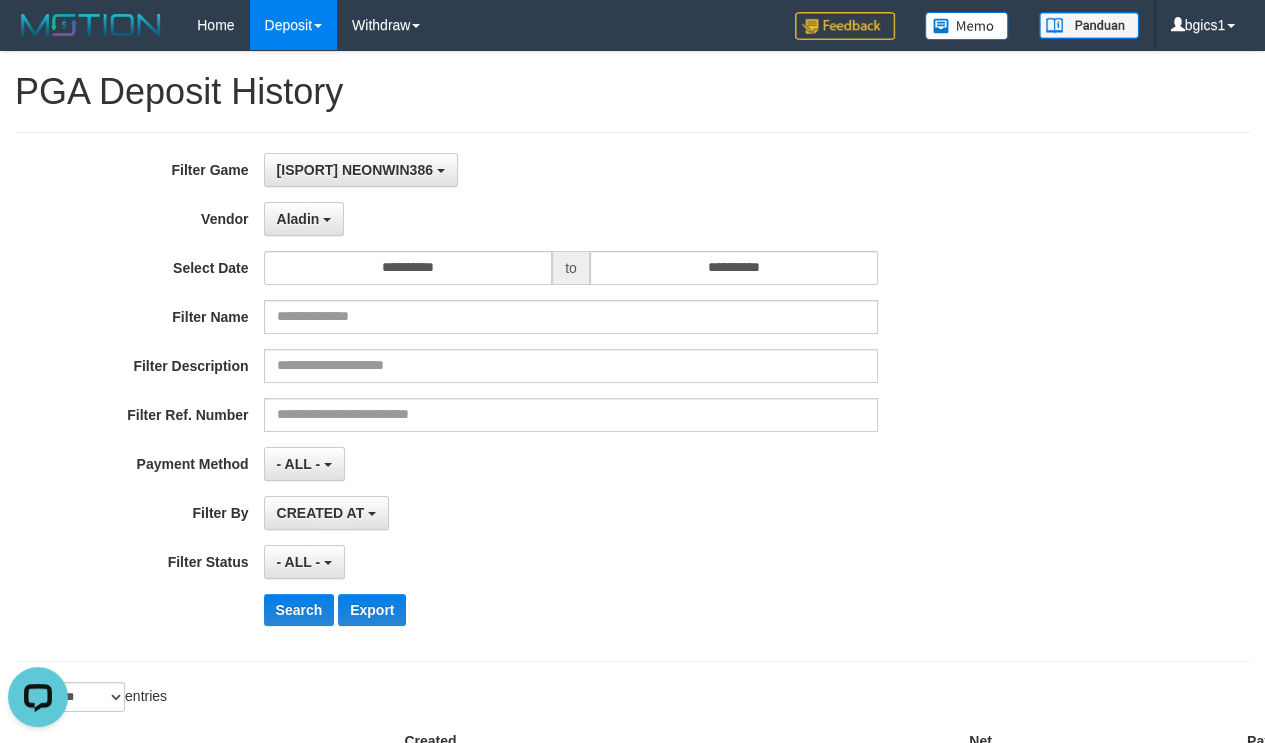 scroll, scrollTop: 961, scrollLeft: 0, axis: vertical 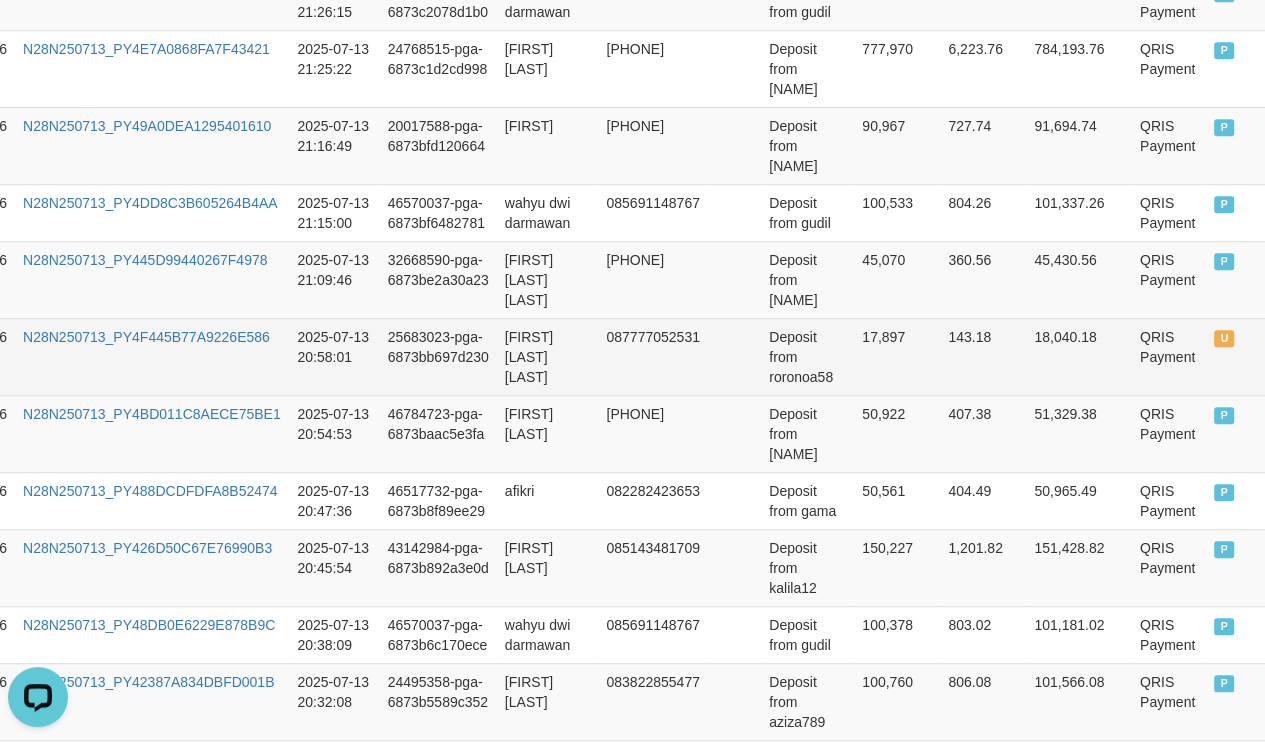 click on "Deposit from roronoa58" at bounding box center (807, 356) 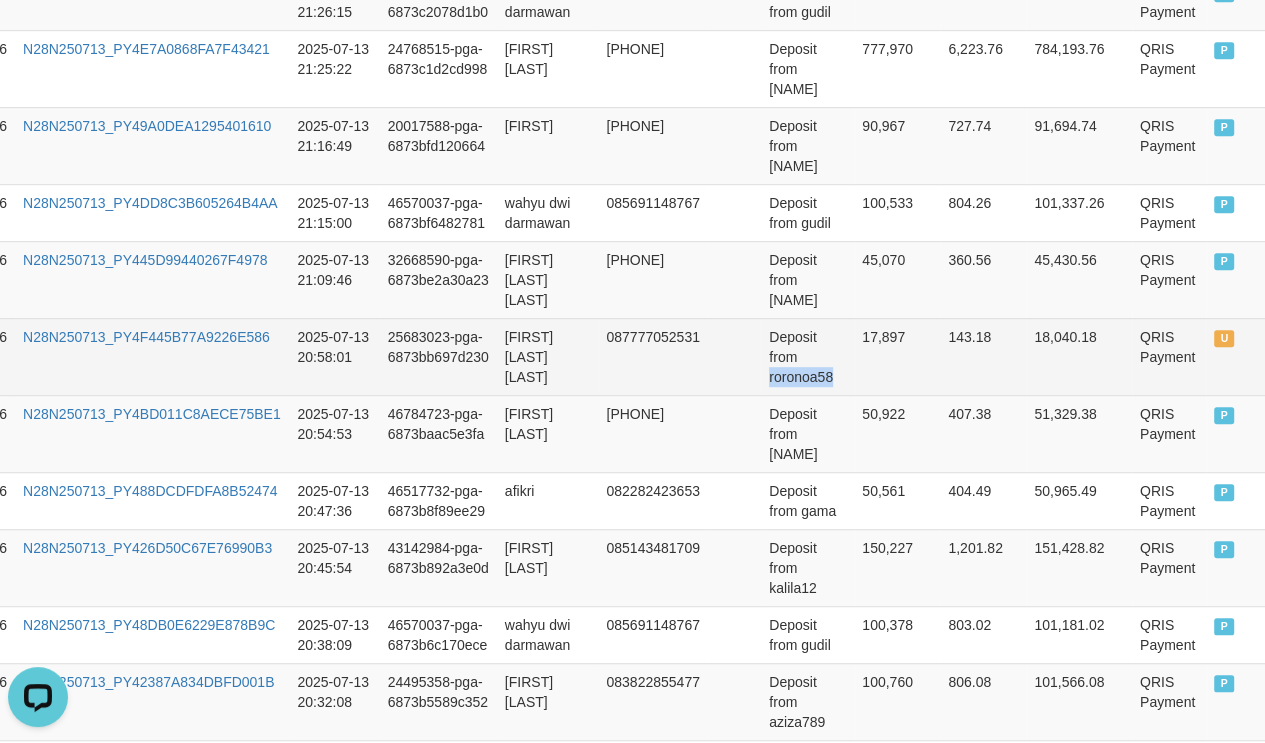 click on "Deposit from roronoa58" at bounding box center [807, 356] 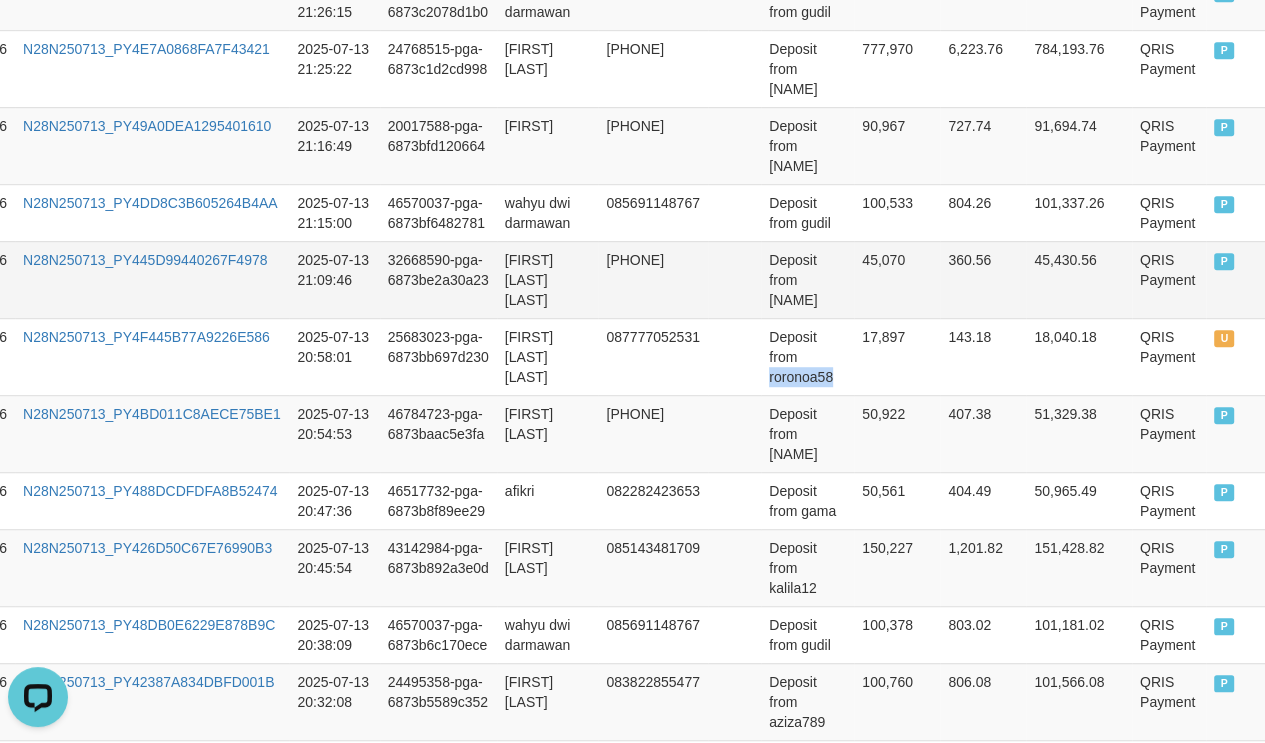 copy on "roronoa58" 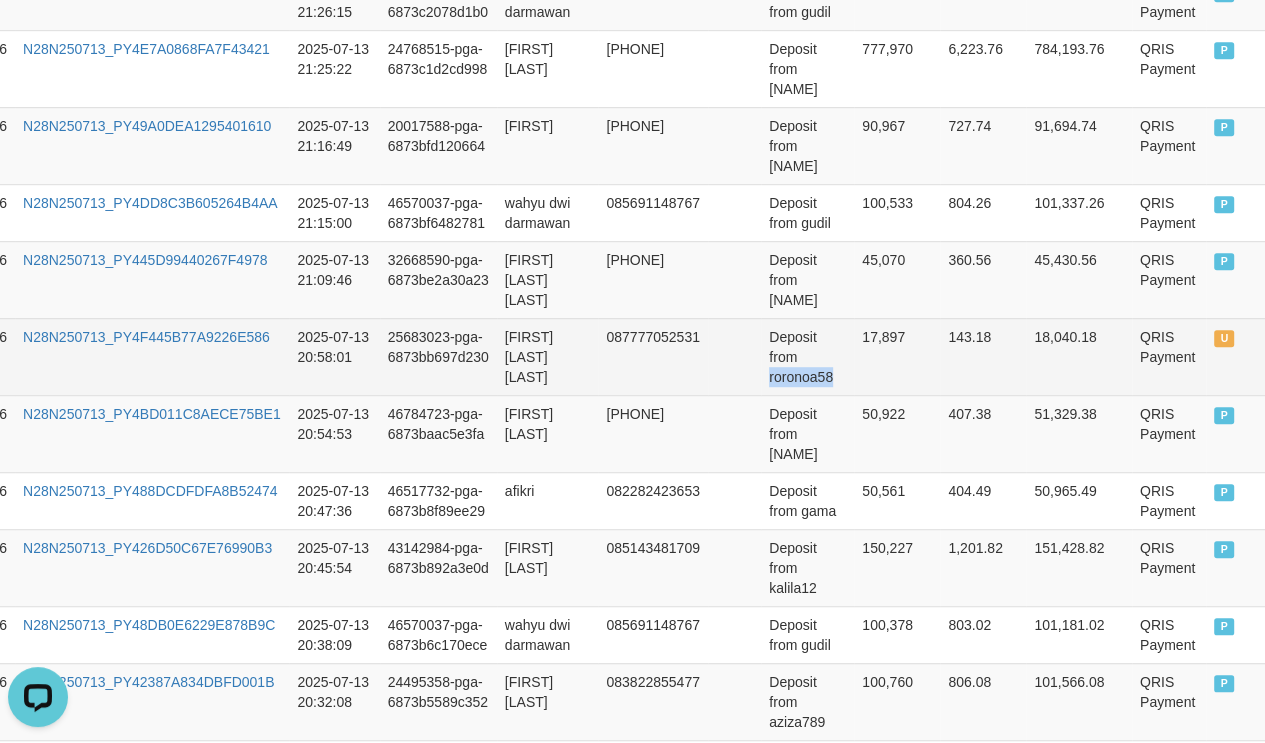 click on "Deposit from roronoa58" at bounding box center [807, 356] 